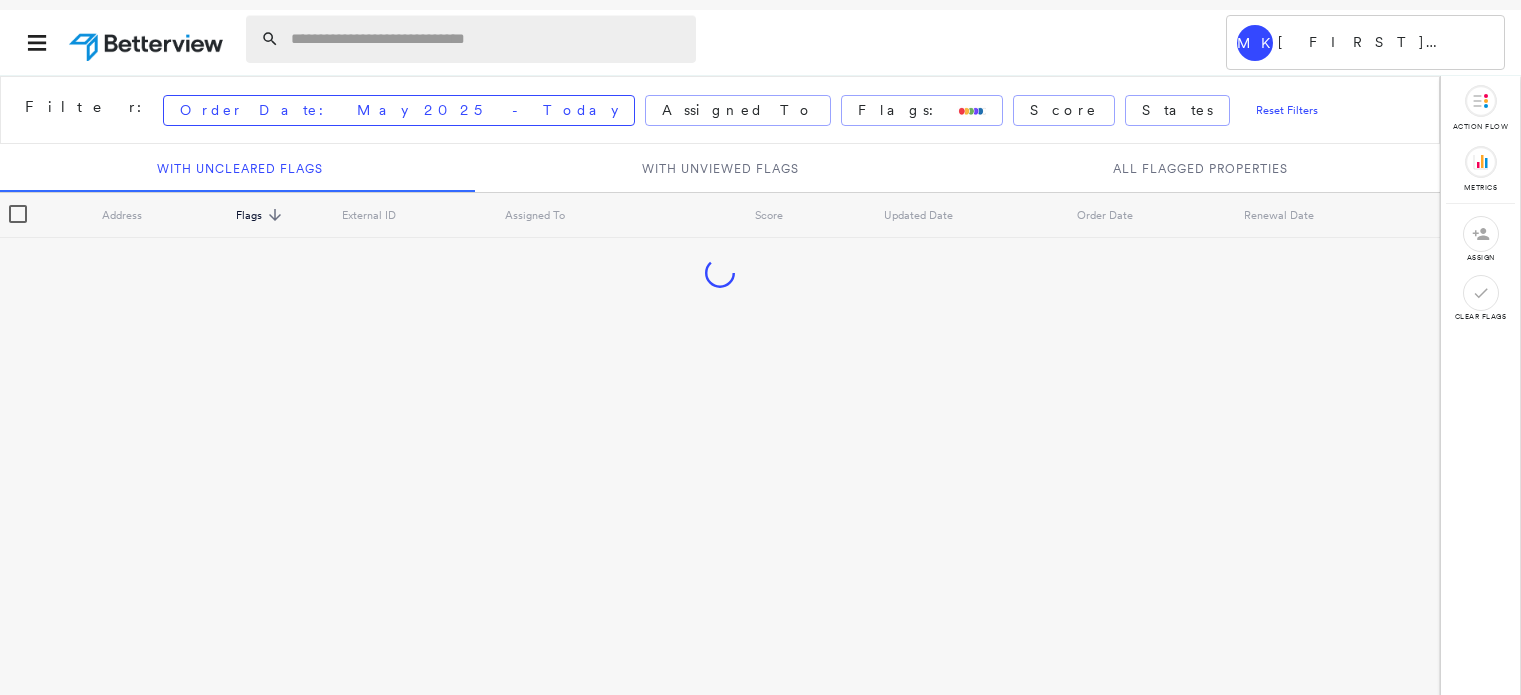 scroll, scrollTop: 0, scrollLeft: 0, axis: both 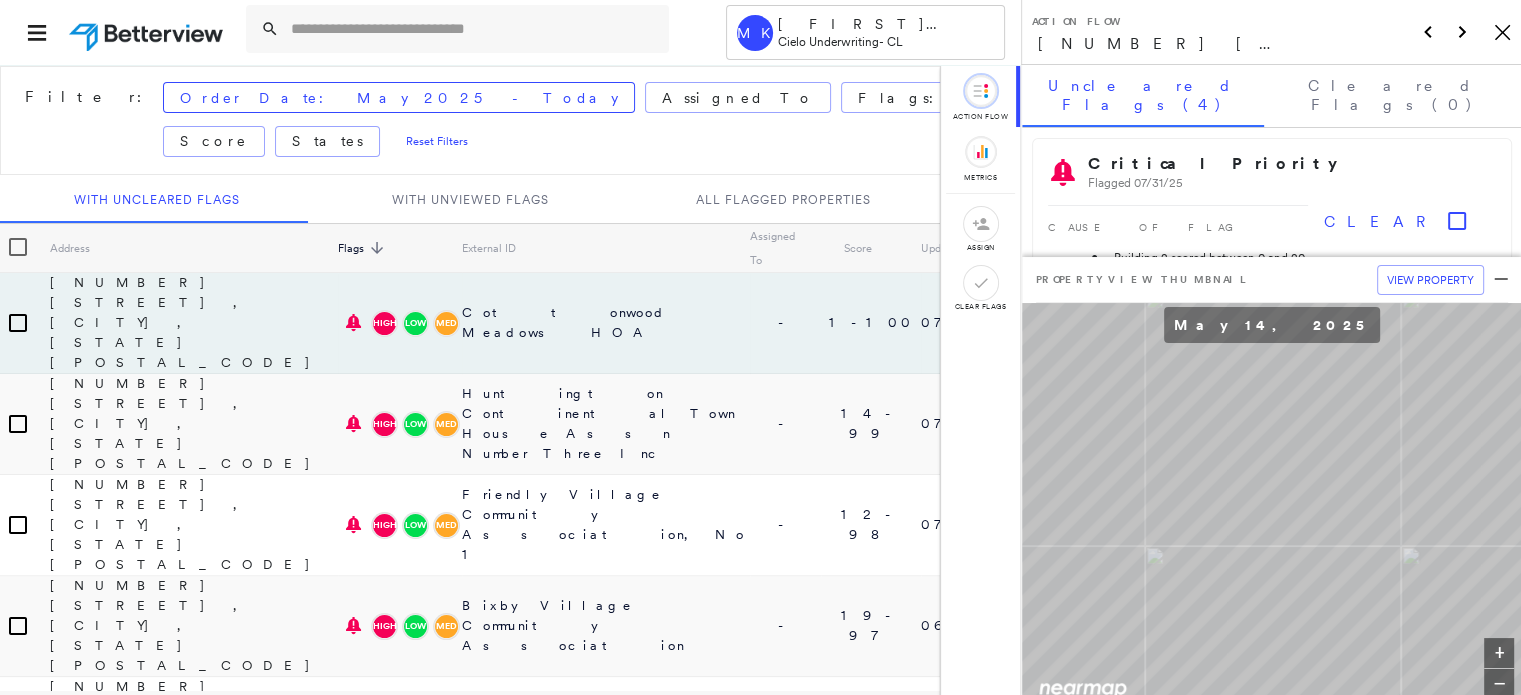 click on "Icon_Closemodal" 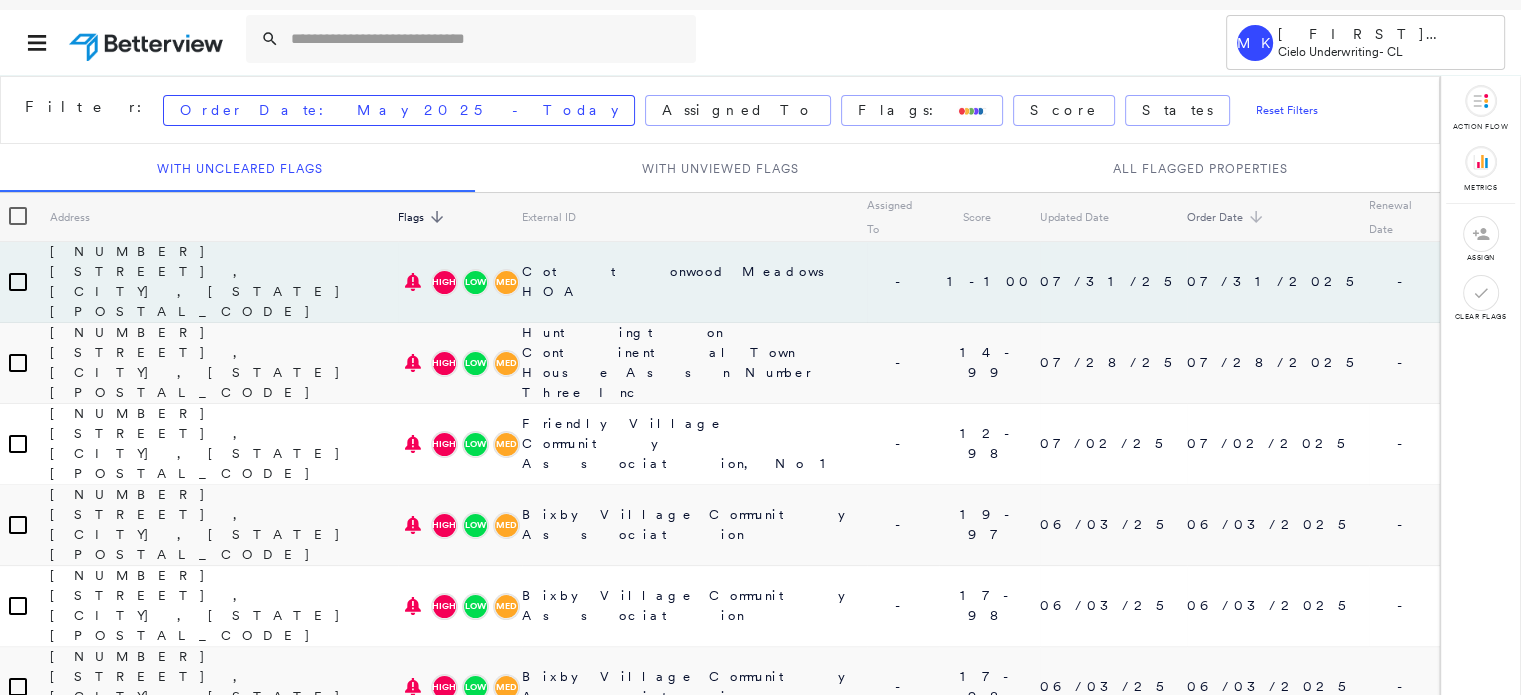 click on "Order Date" at bounding box center (1228, 217) 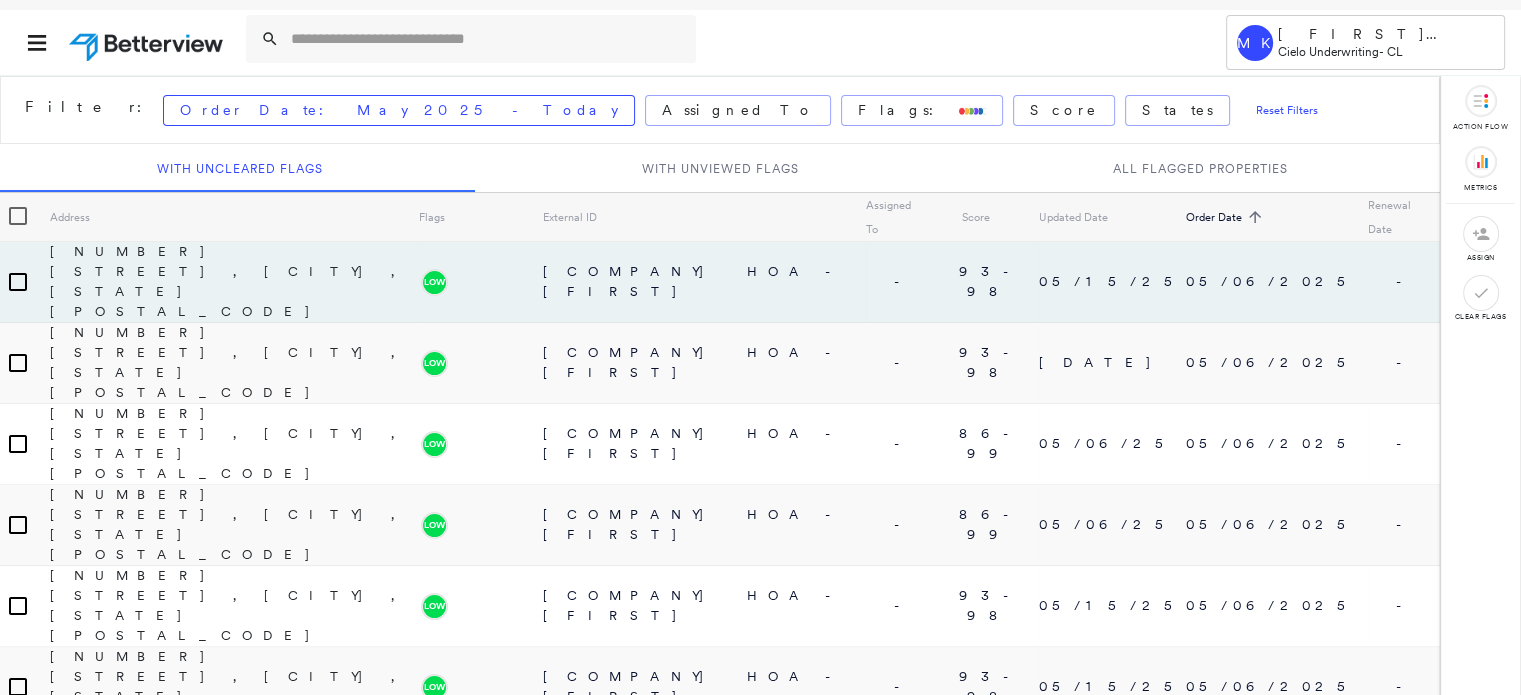 click on "Order Date sorted ascending" at bounding box center [1227, 217] 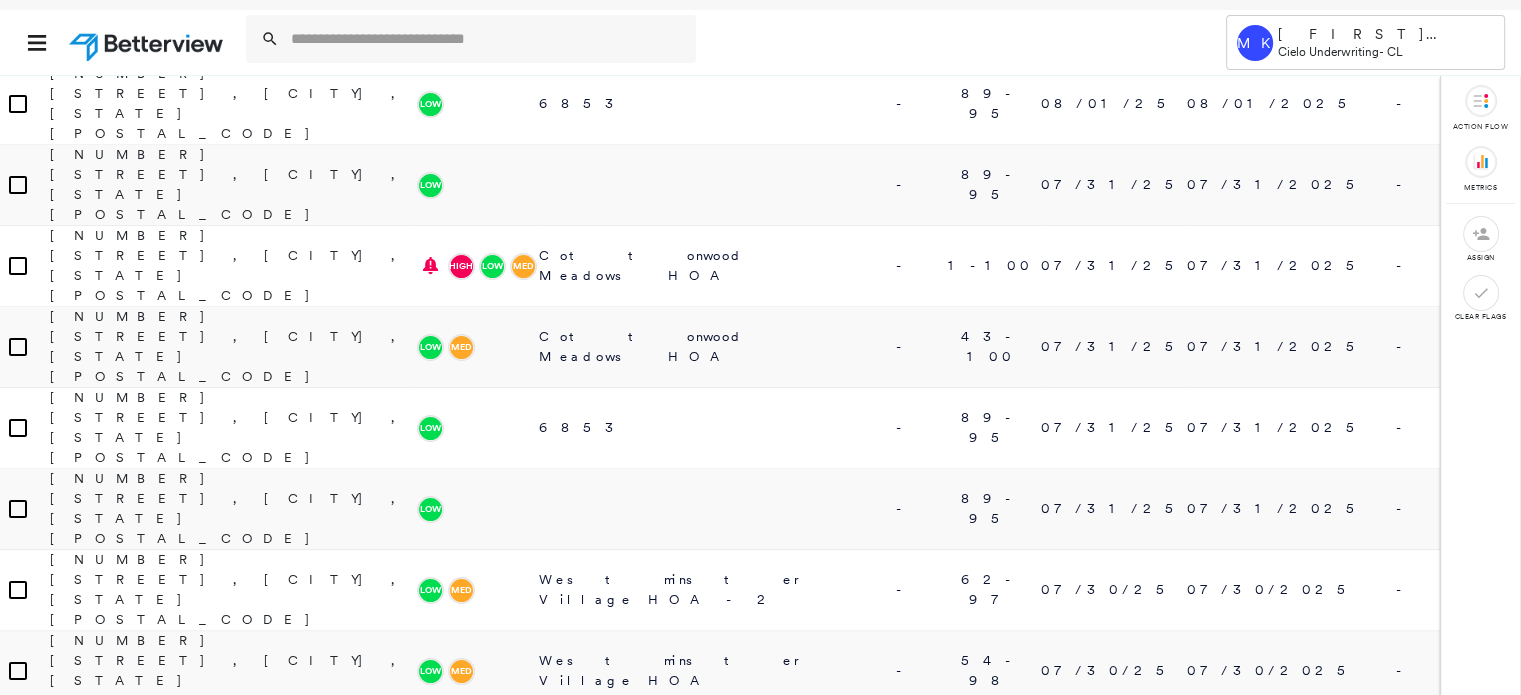scroll, scrollTop: 550, scrollLeft: 0, axis: vertical 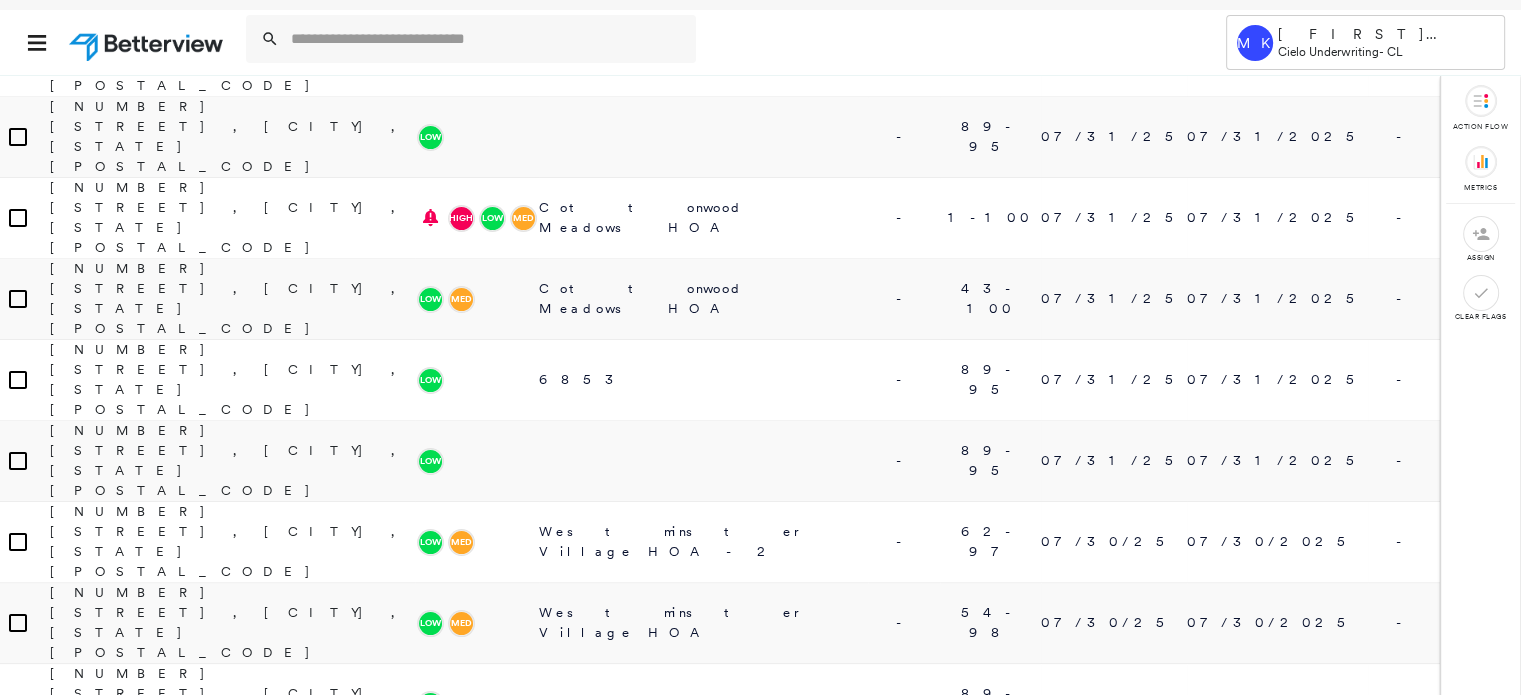click on "The Oak Creek of Saratoga Homeowners Association" at bounding box center (703, 947) 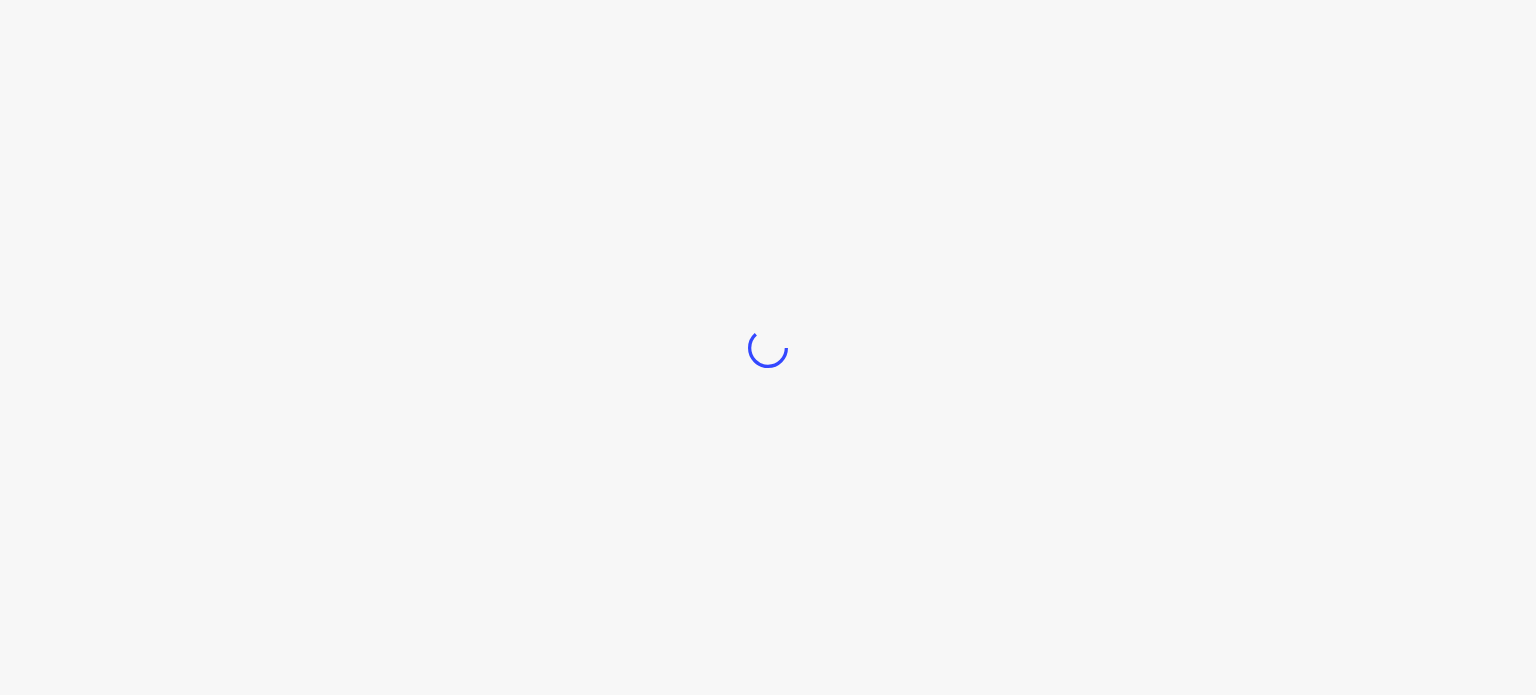 scroll, scrollTop: 0, scrollLeft: 0, axis: both 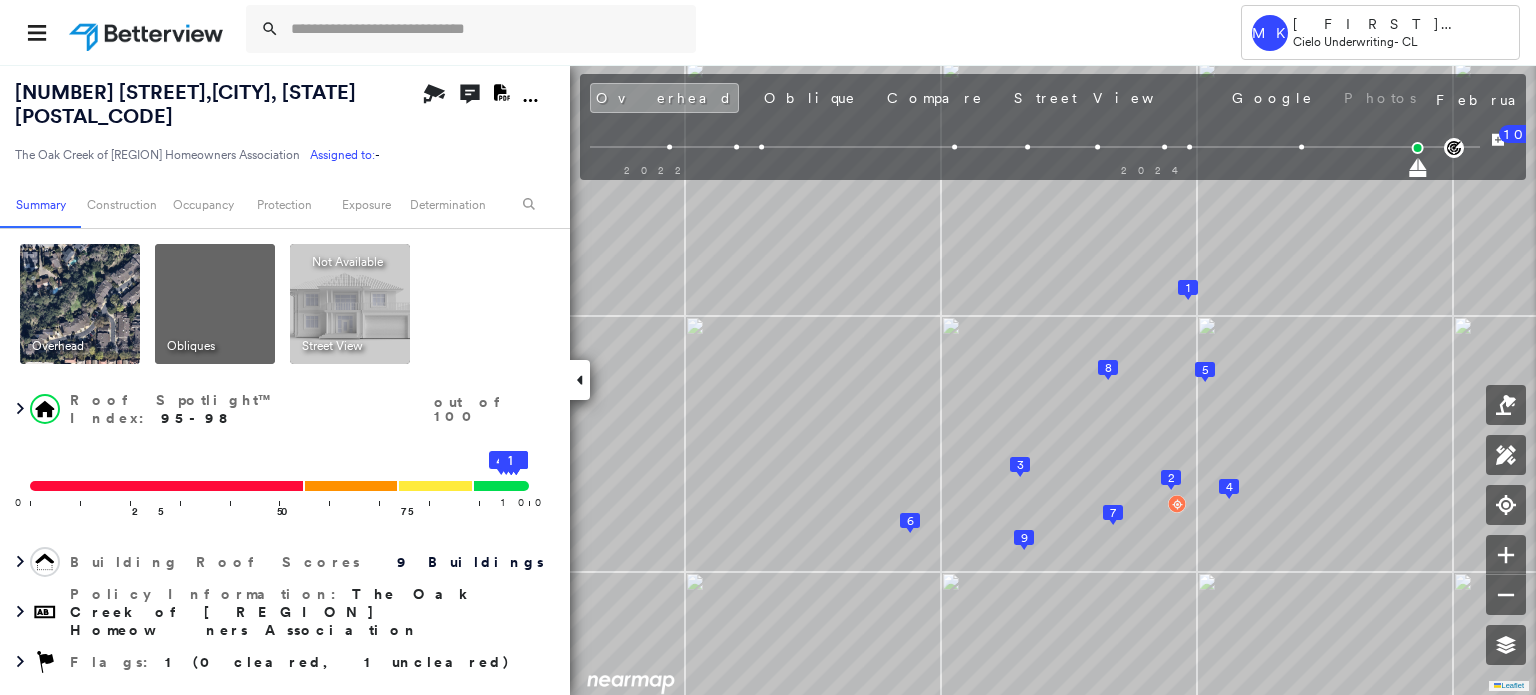 click on "Overhead Obliques Street View Not Available Roof Spotlight™ Index :  95-98 out of 100 0 100 25 50 75 9 8 7 6 5 4 3 2 1 Building Roof Scores 9 Buildings Policy Information :  The Oak Creek of [REGION] Homeowners Association Flags :  1 (0 cleared, 1 uncleared) Enhanced Wildfire Wildfire Perimeter Risk Score :  N/A Copilot Welcome to Copilot! 😊
I'm here to help. You can ask me anything about this property. I might not know everything, but I'm learning more every day!  Right now, I am 100% experimental and I might even display something inaccurate. Your questions help me to learn and your understanding helps me to grow! * ​" at bounding box center [282, 681] 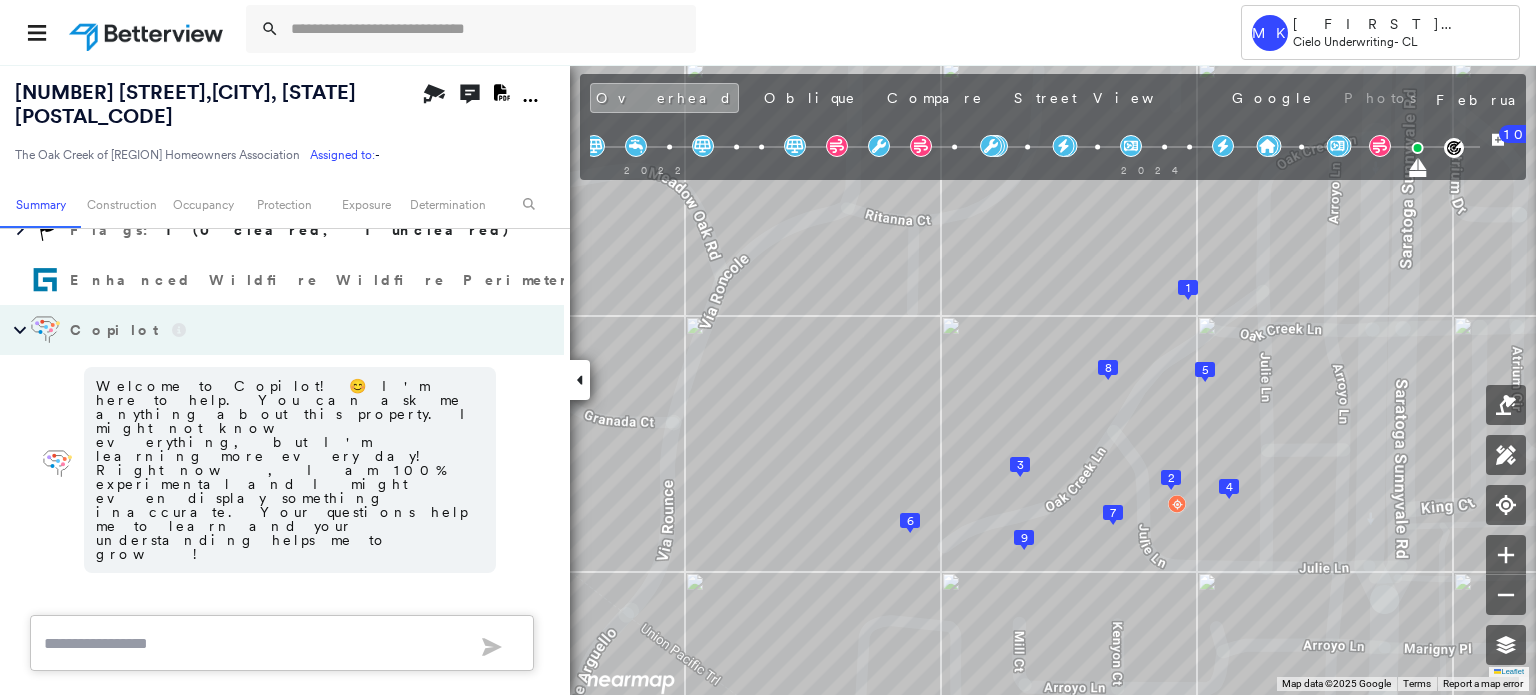 scroll, scrollTop: 416, scrollLeft: 0, axis: vertical 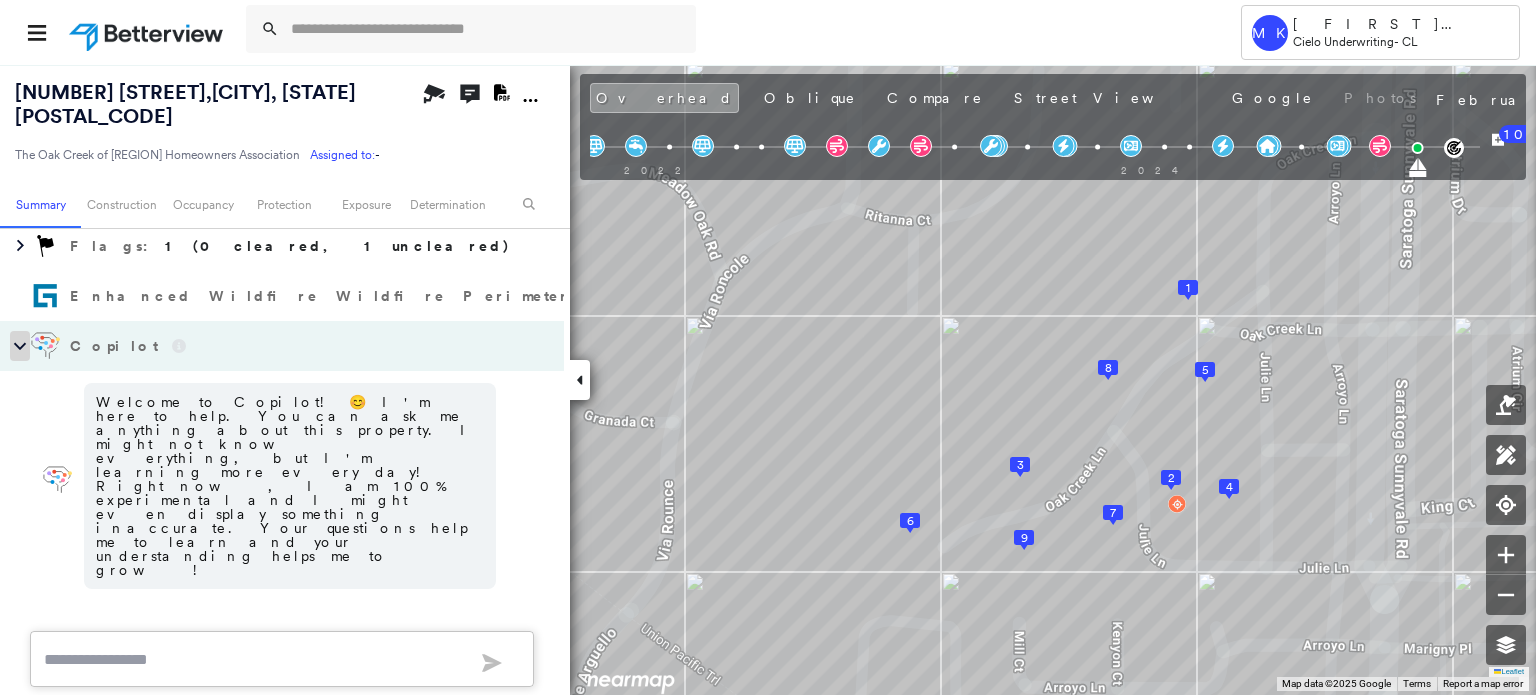 click at bounding box center (20, 346) 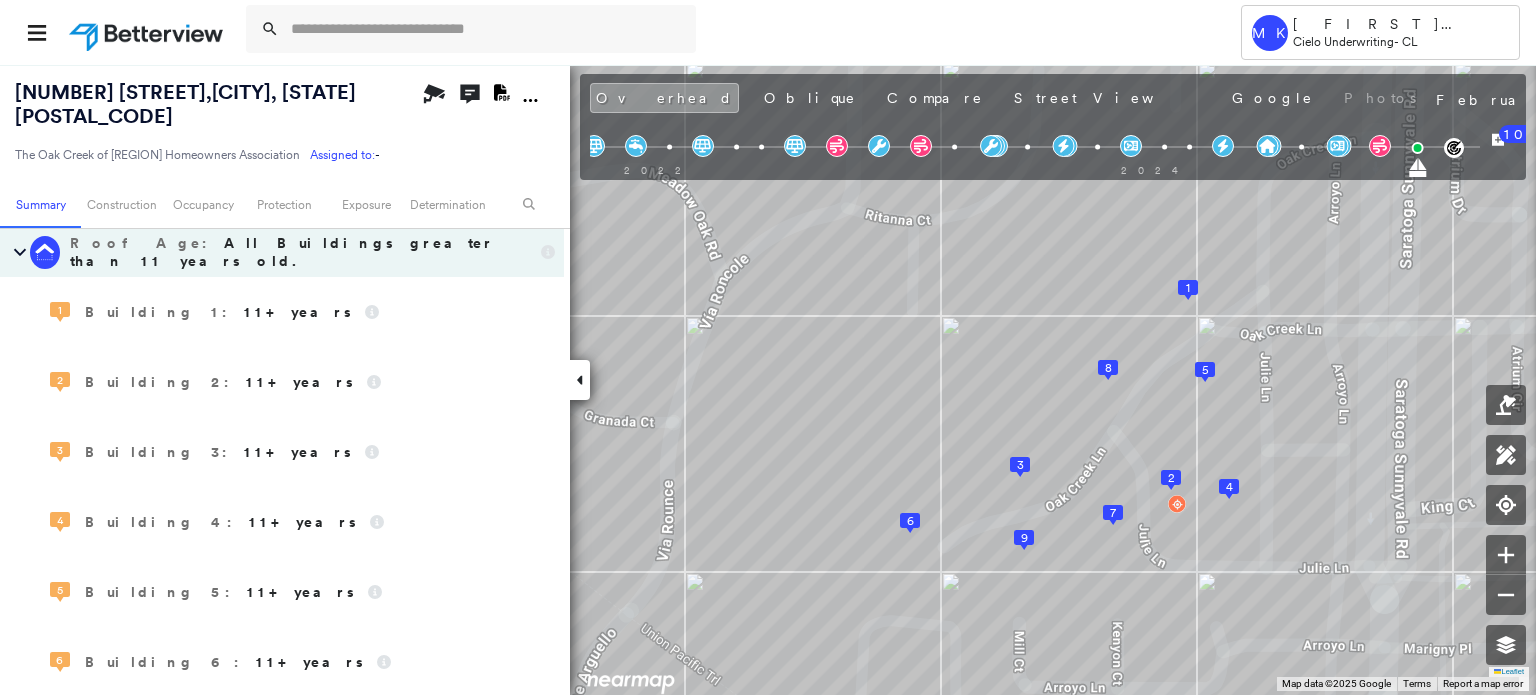 scroll, scrollTop: 696, scrollLeft: 0, axis: vertical 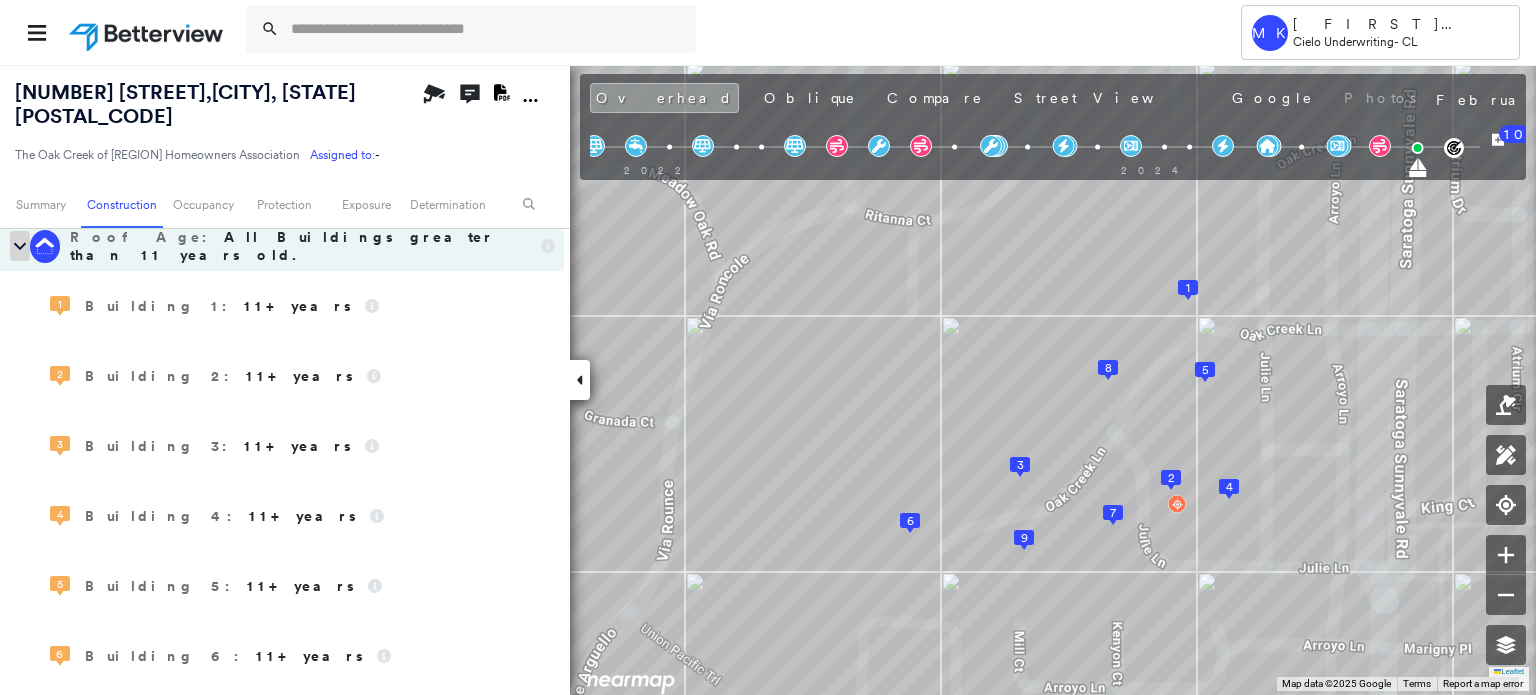 click 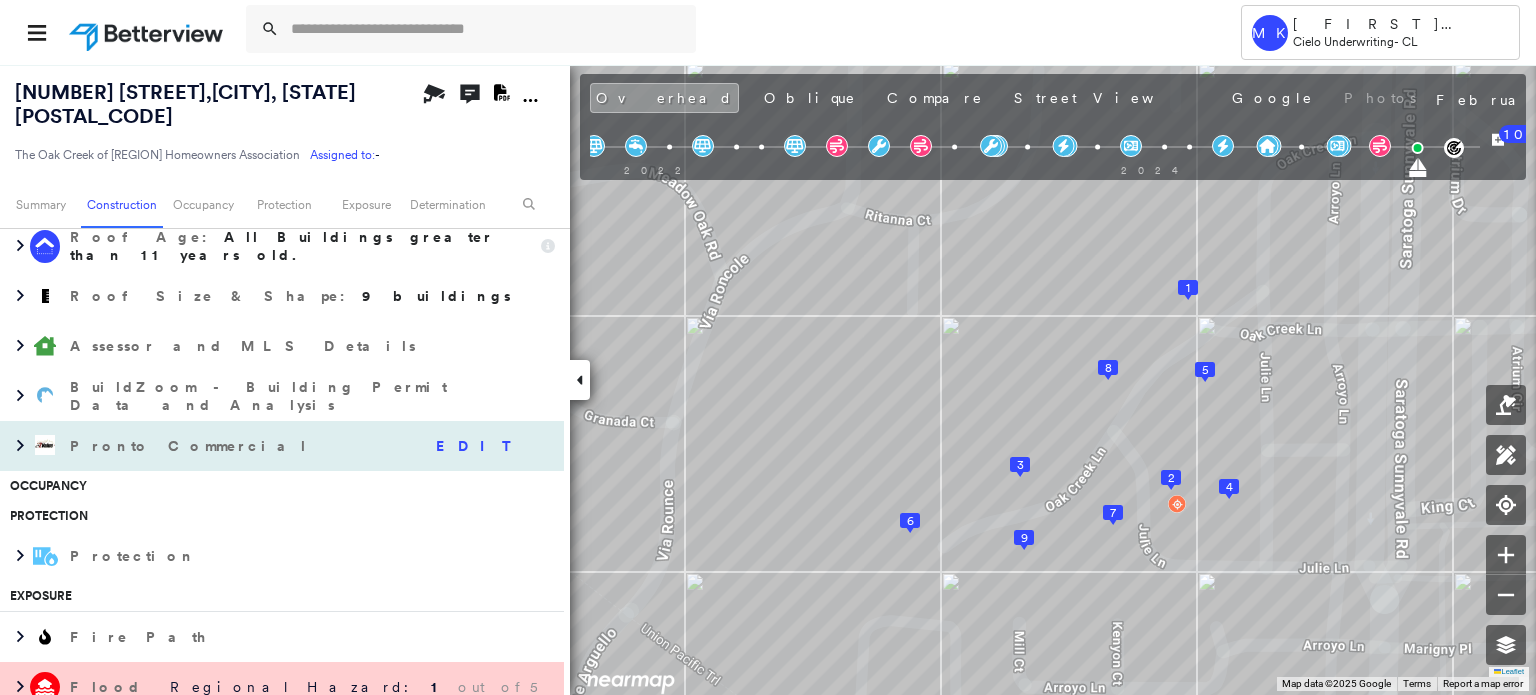 click on "EDIT" at bounding box center [480, 446] 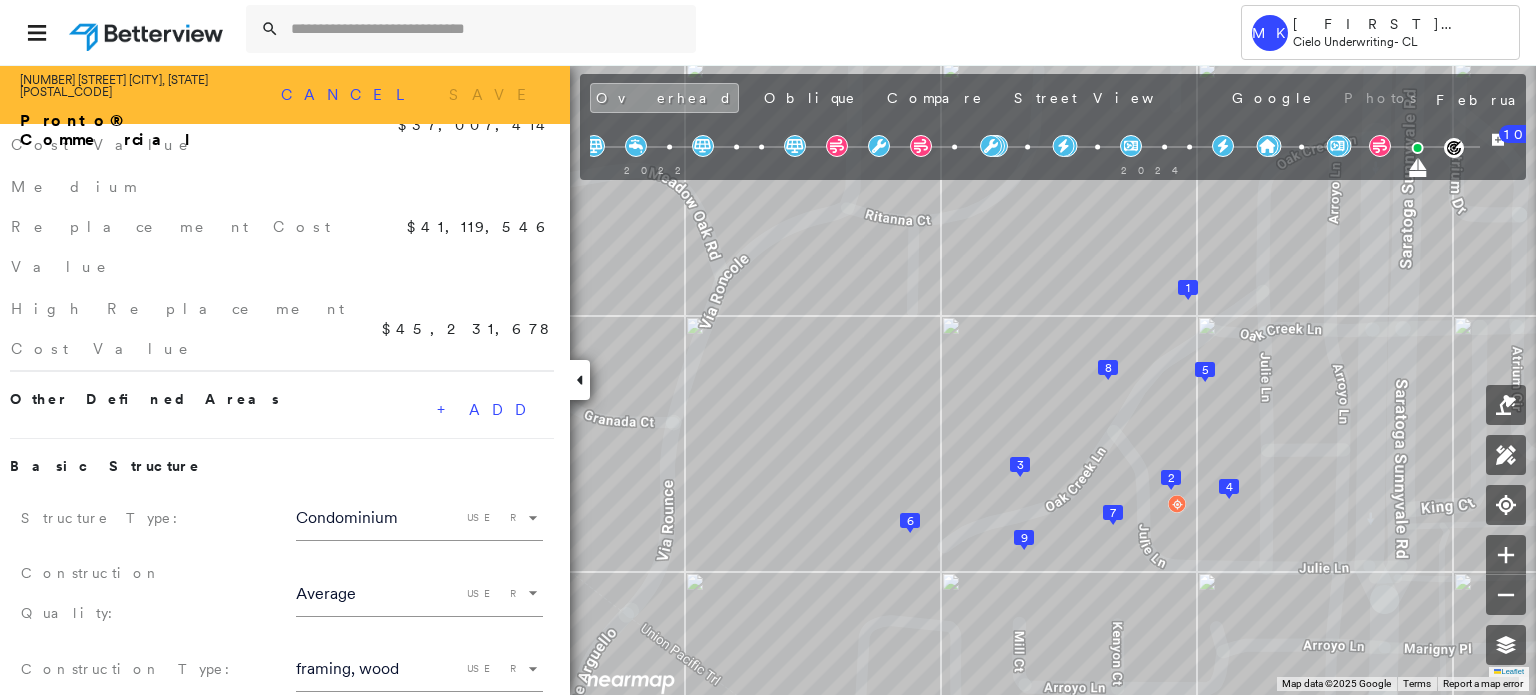 scroll, scrollTop: 0, scrollLeft: 0, axis: both 